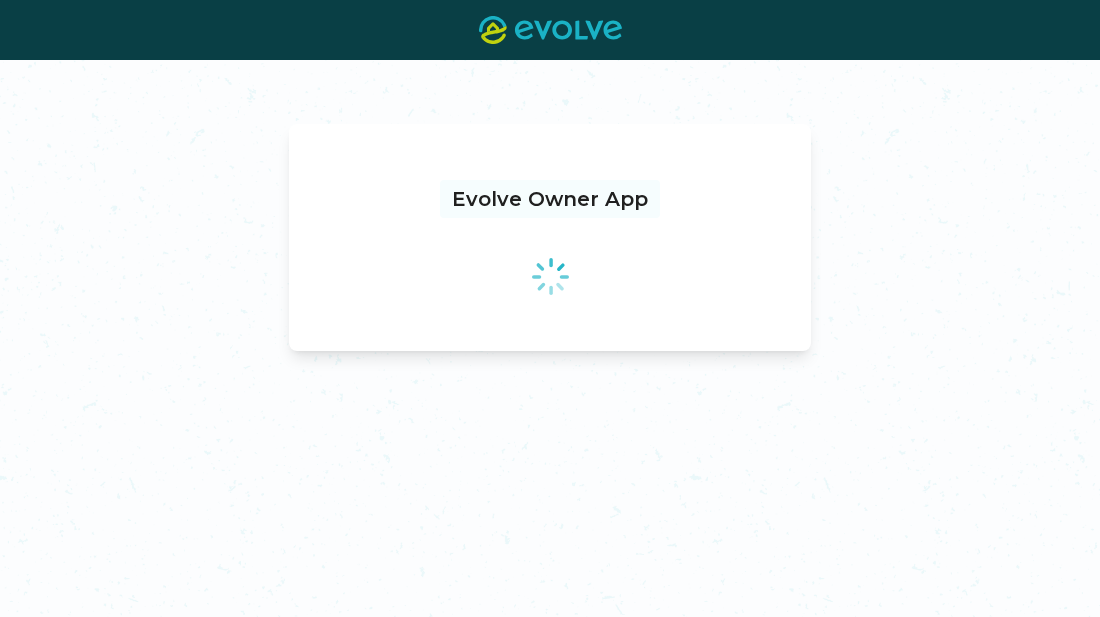 scroll, scrollTop: 0, scrollLeft: 0, axis: both 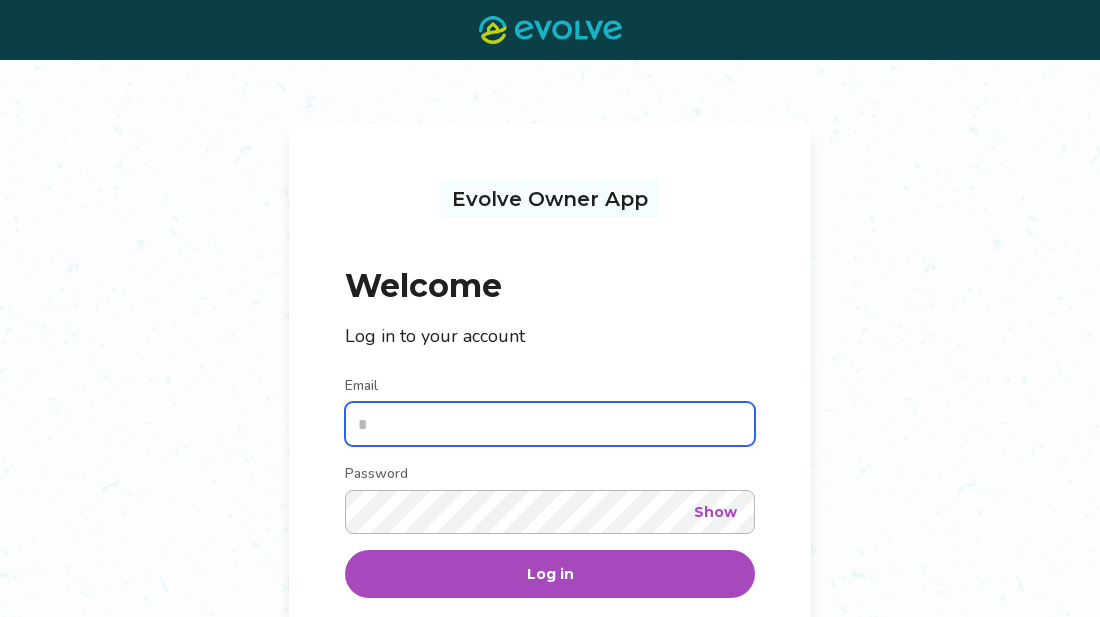 type on "**********" 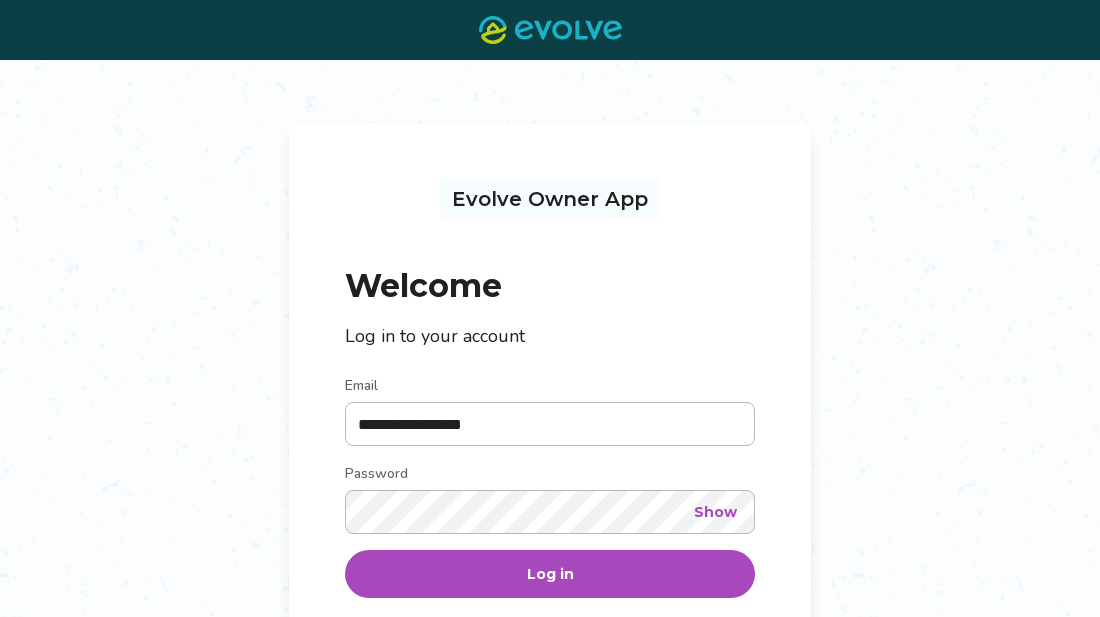 click on "Log in" at bounding box center [550, 574] 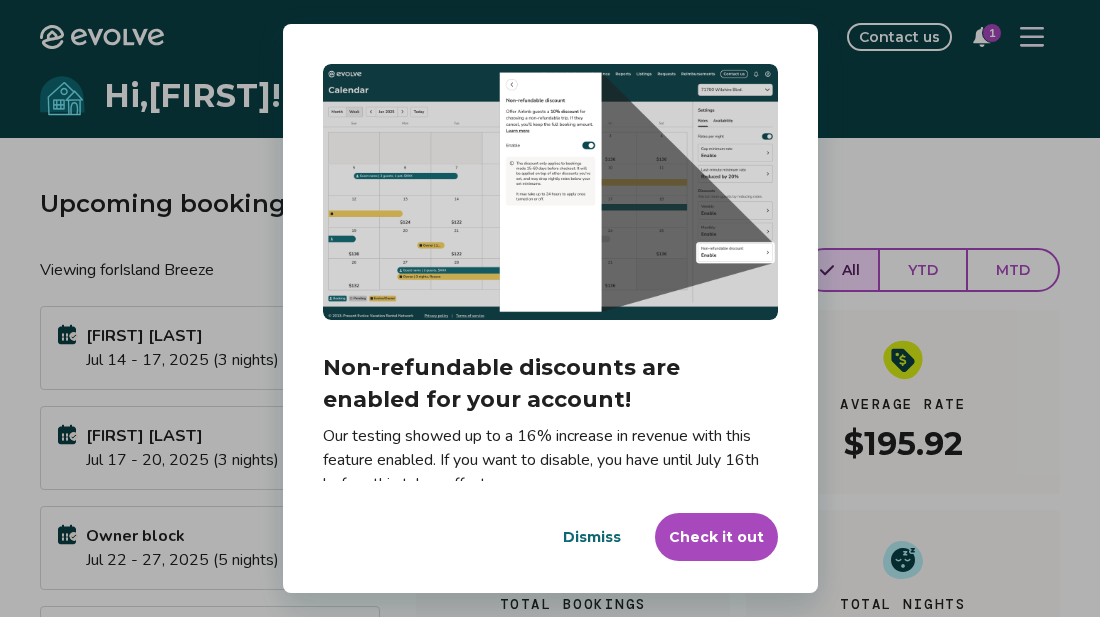 click on "Dialog Non-refundable discounts are enabled for your account! Our testing showed up to a 16% increase in revenue with this feature enabled. If you want to disable, you have until July 16th before this takes effect. Dismiss Check it out" at bounding box center [550, 308] 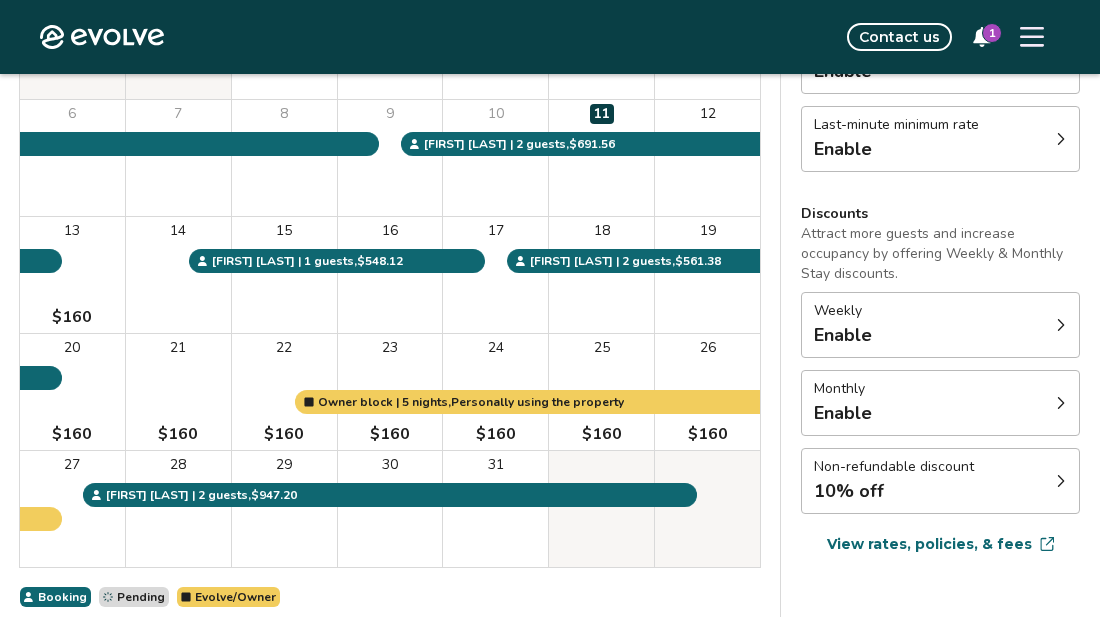 scroll, scrollTop: 320, scrollLeft: 0, axis: vertical 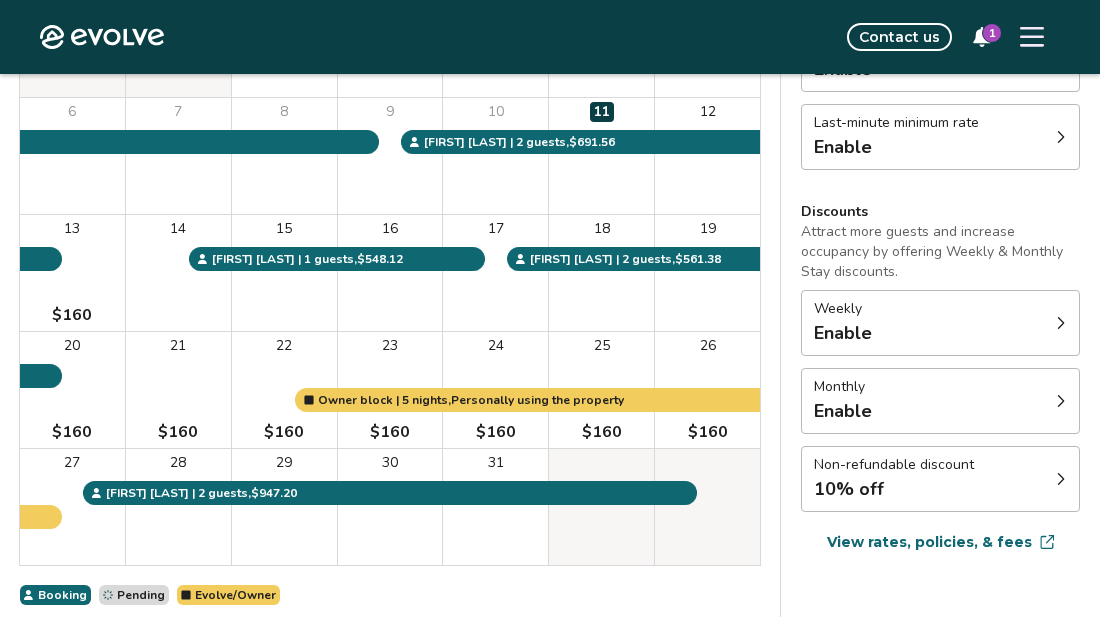 click on "Weekly Enable" at bounding box center (940, 323) 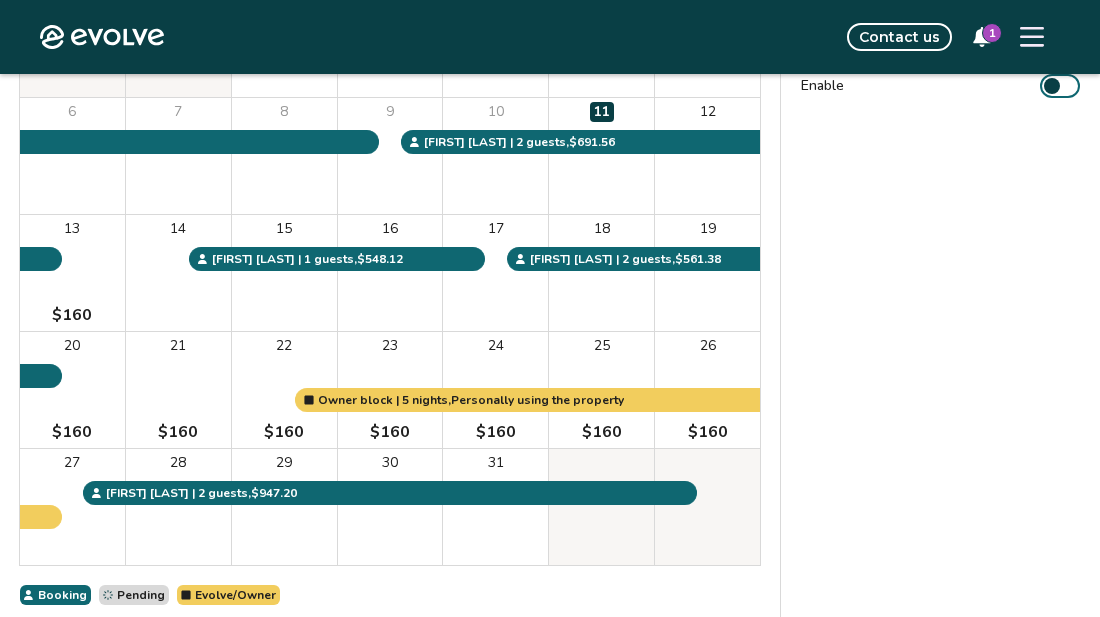 click on "Booking Pending Evolve/Owner" at bounding box center [390, 595] 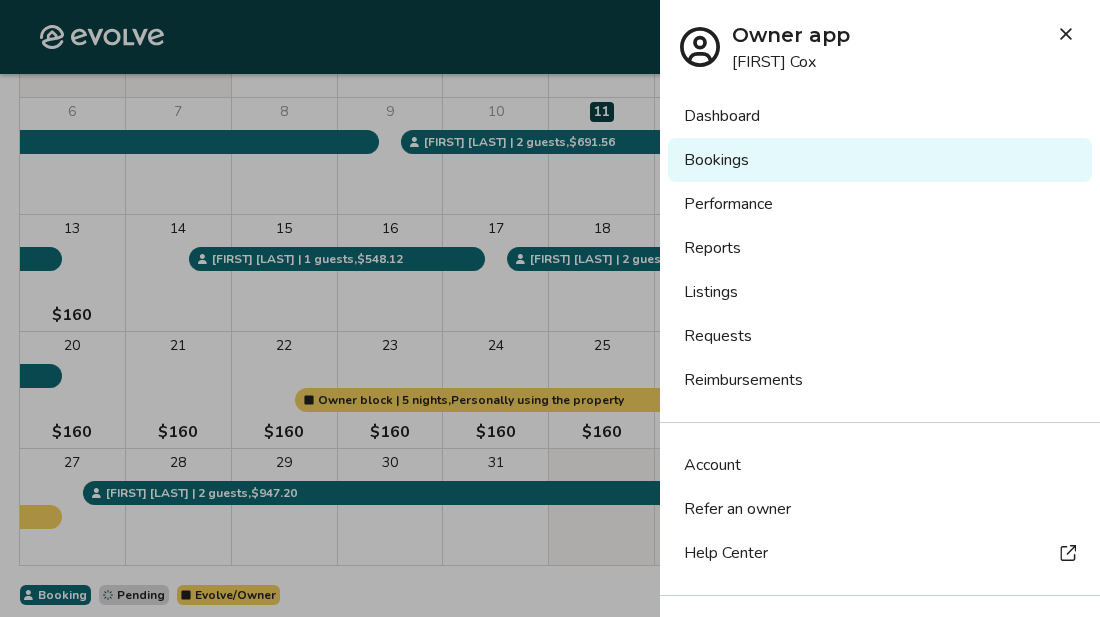 click on "Listings" at bounding box center (880, 292) 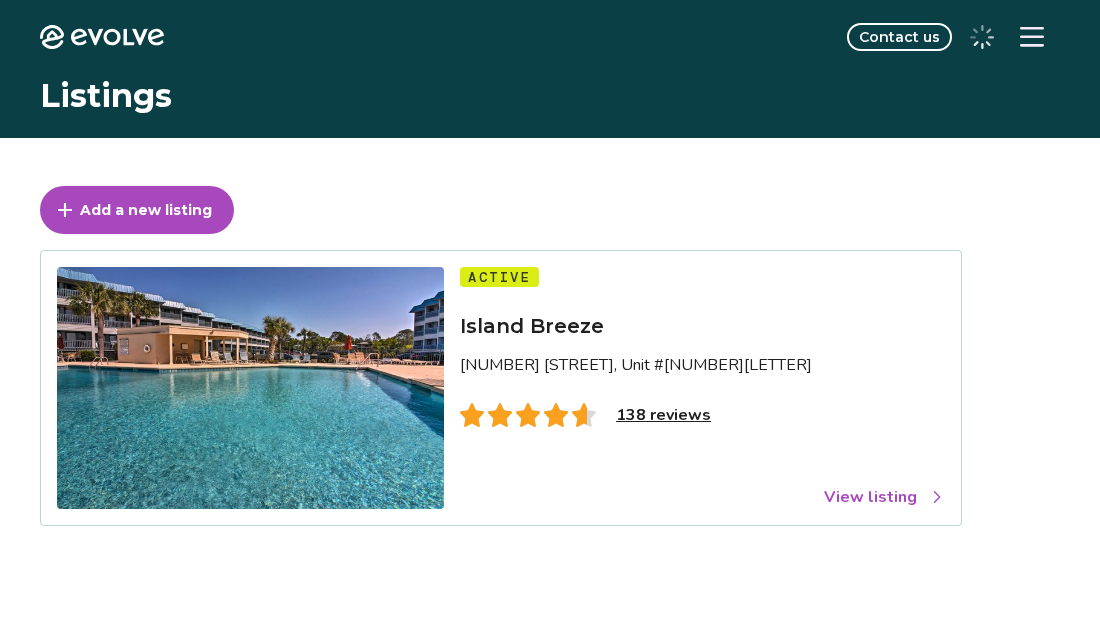 scroll, scrollTop: 0, scrollLeft: 0, axis: both 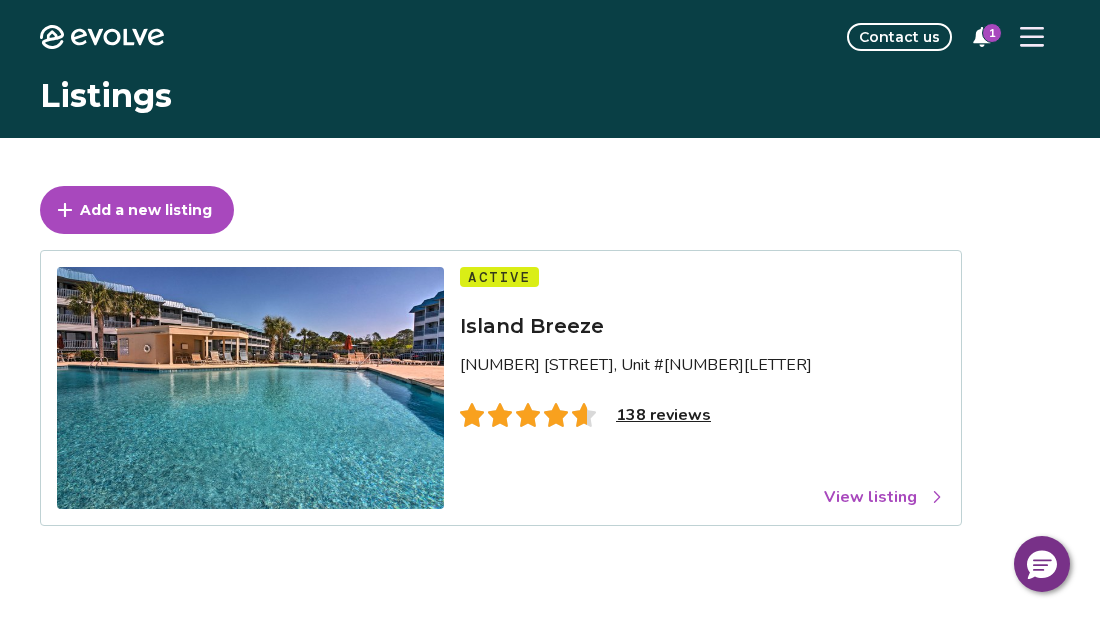 click on "View listing" at bounding box center [884, 497] 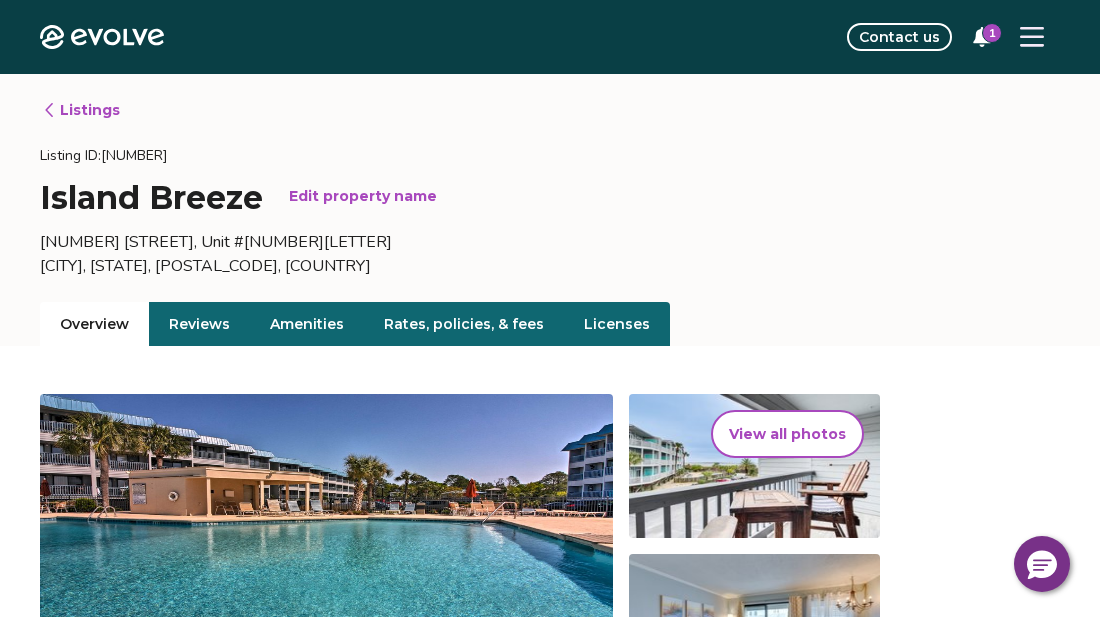click on "Licenses" at bounding box center (617, 324) 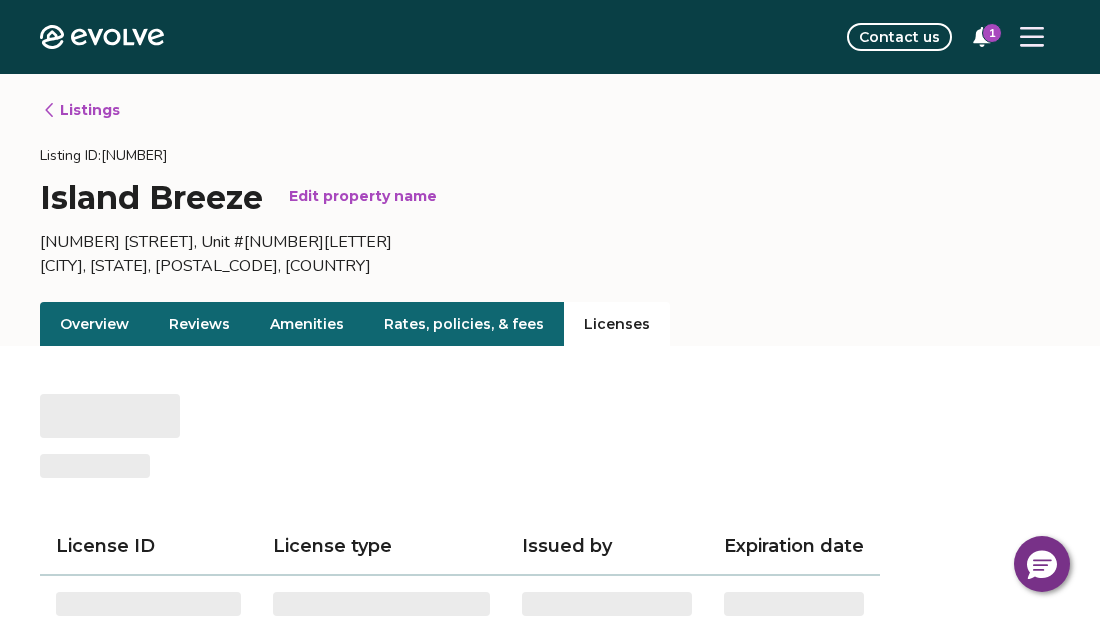 type 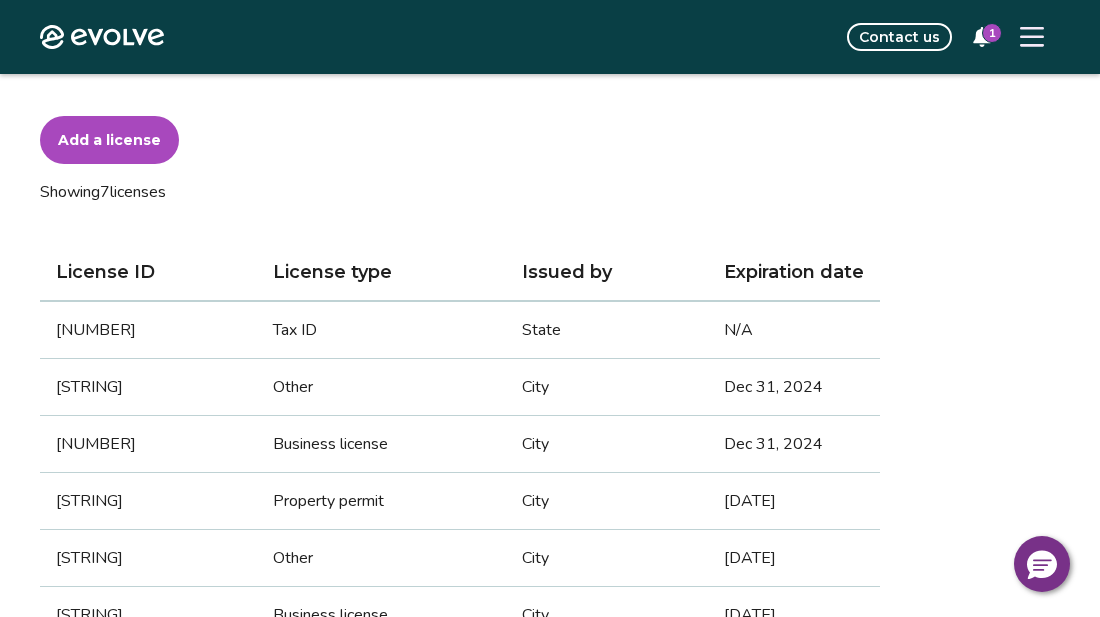 scroll, scrollTop: 280, scrollLeft: 0, axis: vertical 